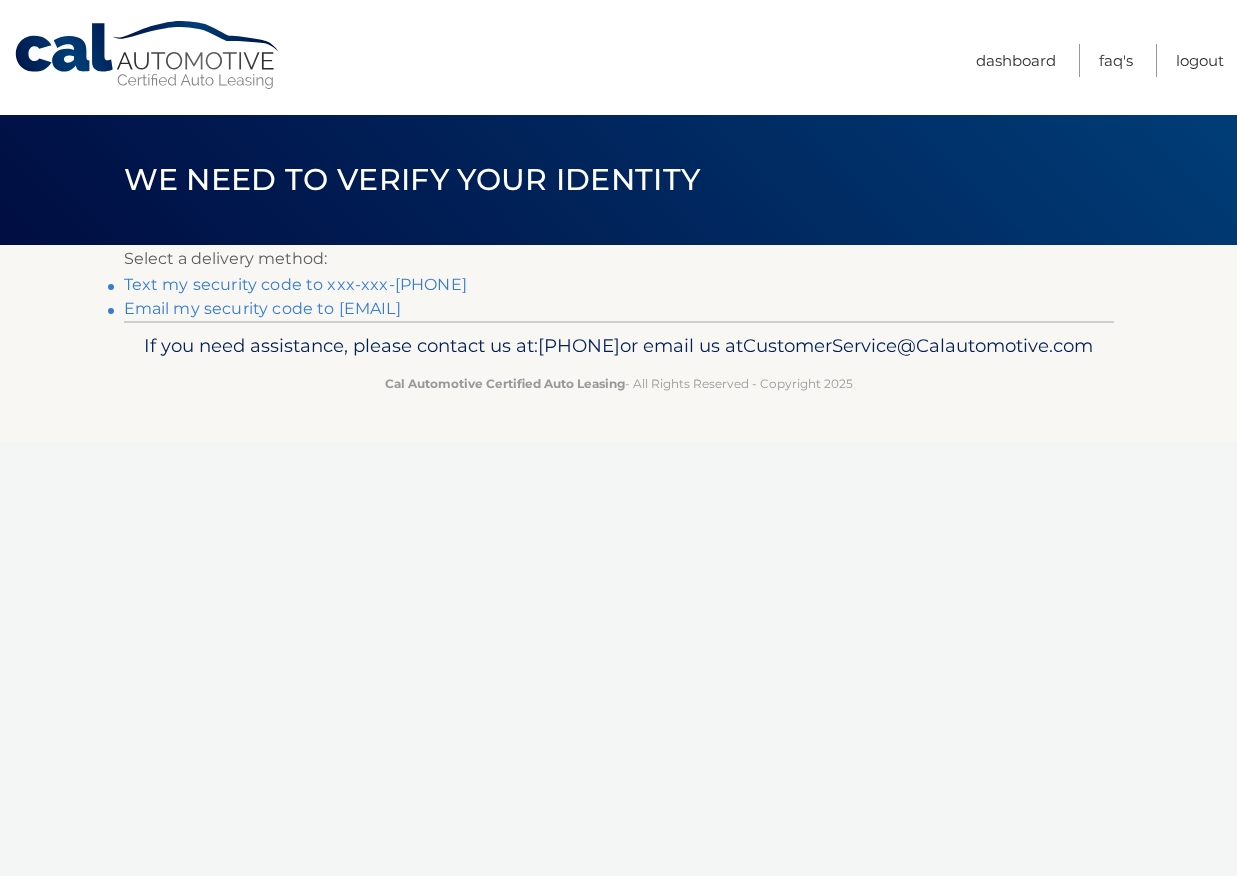 scroll, scrollTop: 0, scrollLeft: 0, axis: both 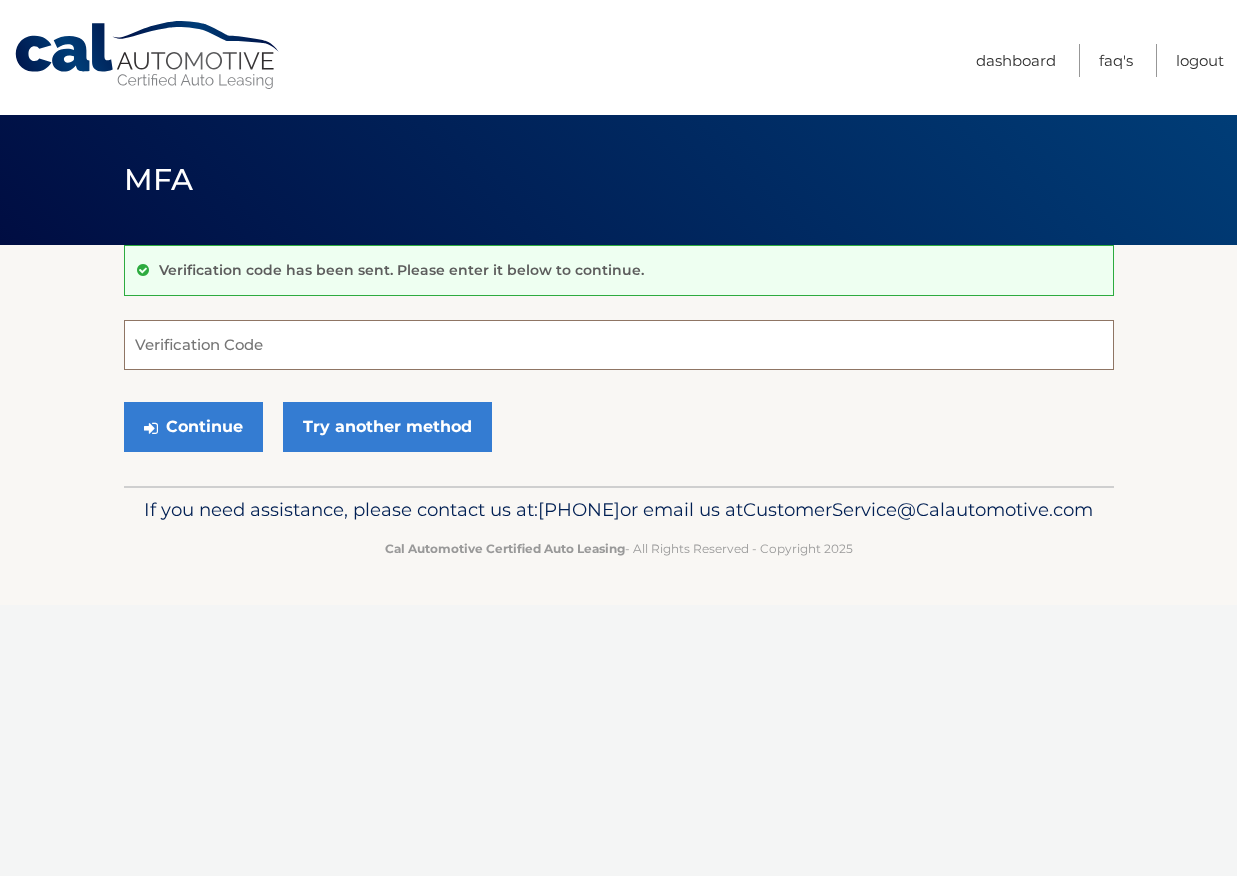click on "Verification Code" at bounding box center [619, 345] 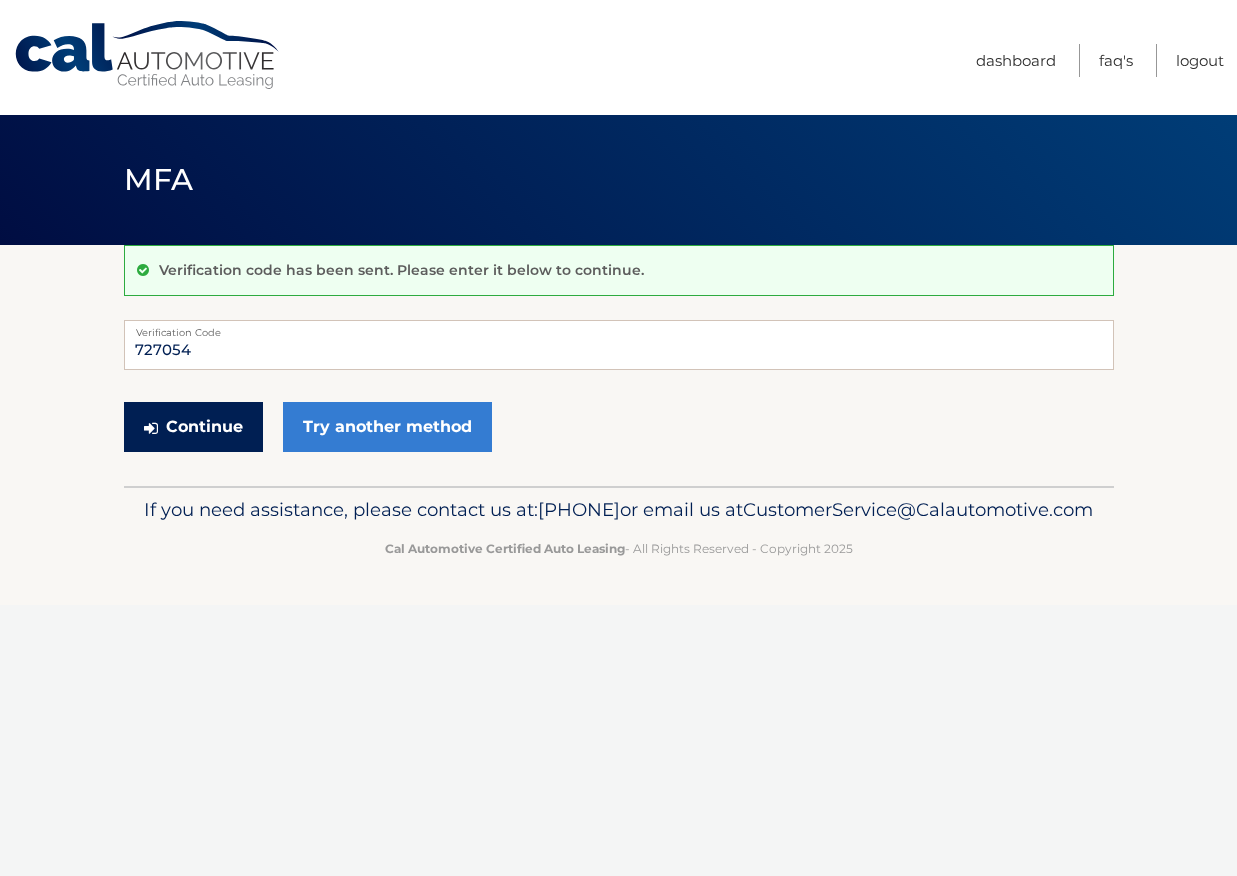 click on "Continue" at bounding box center (193, 427) 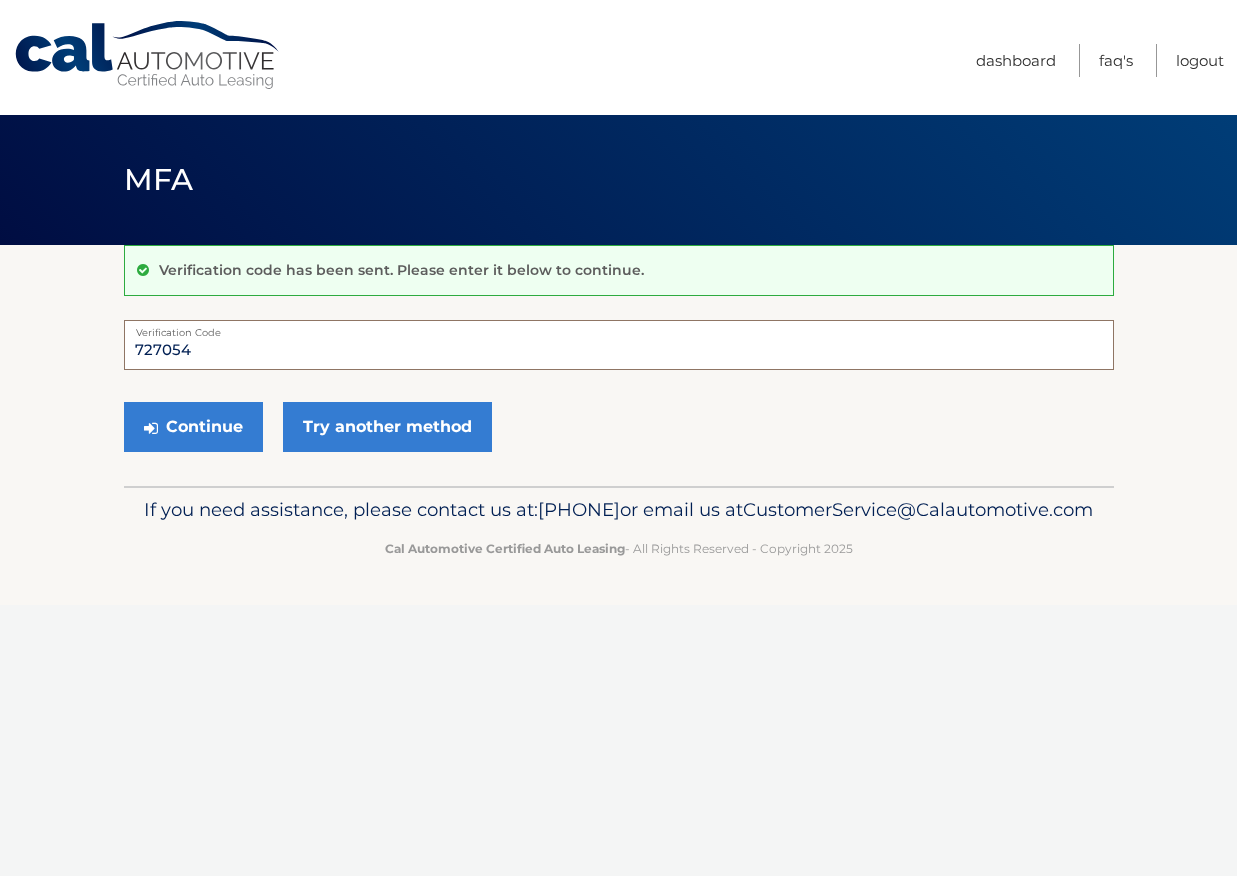 click on "727054" at bounding box center [619, 345] 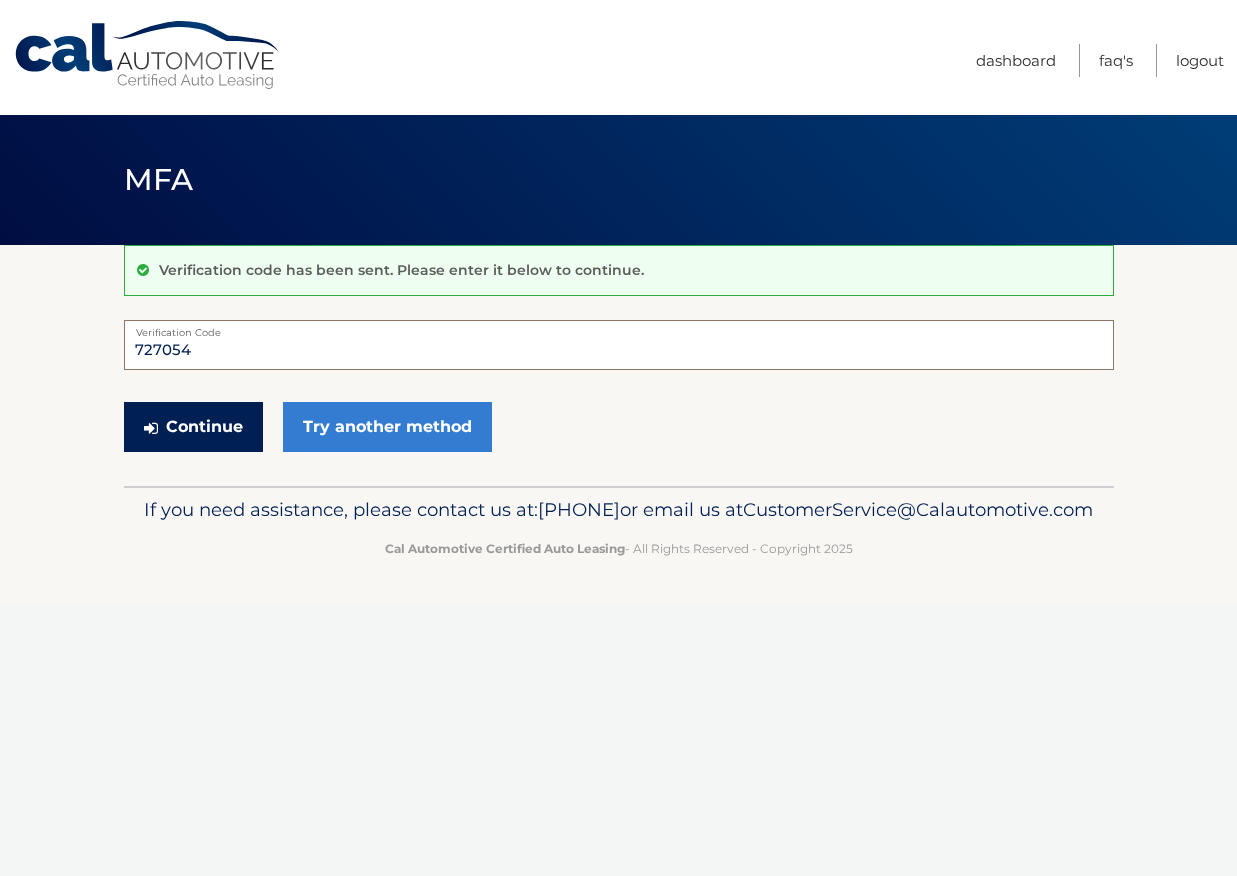 type on "727054" 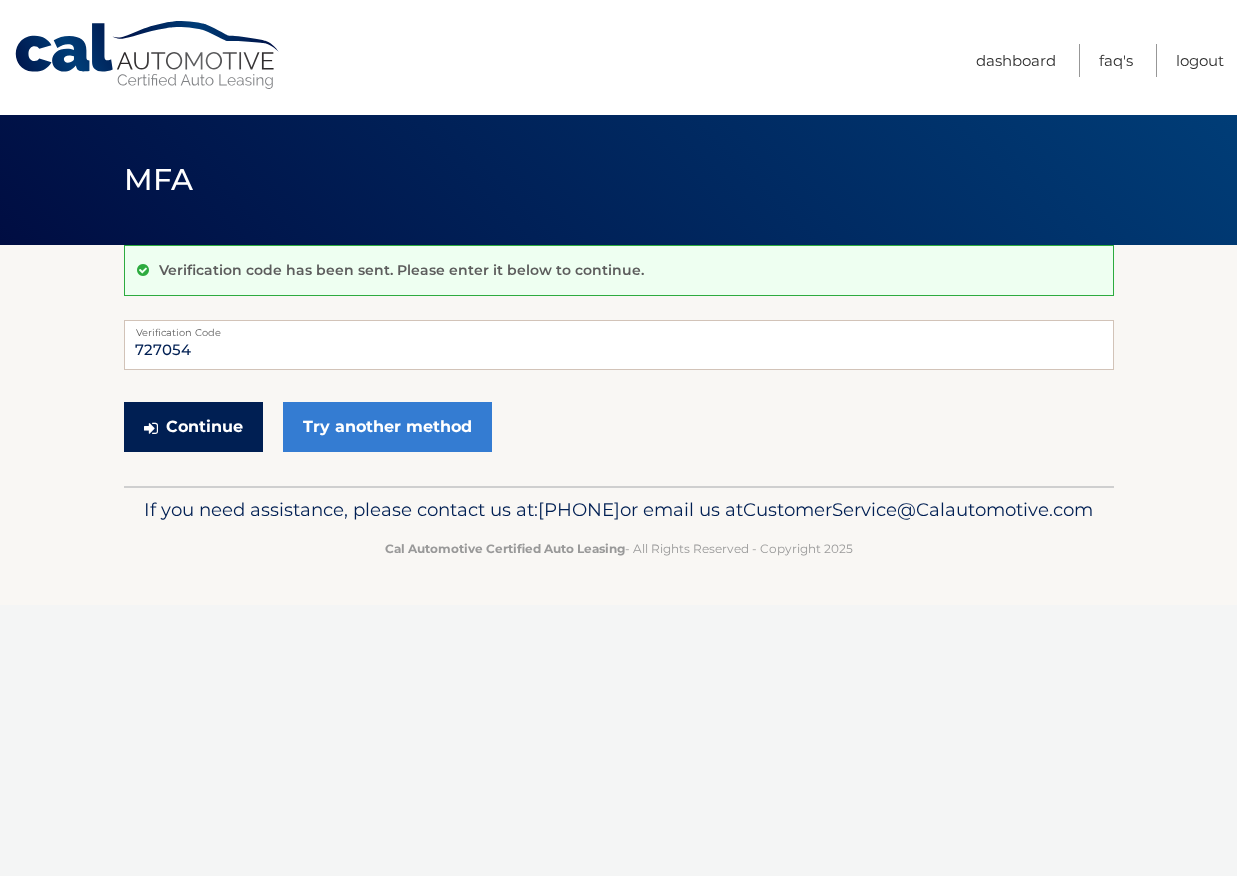 click on "Continue" at bounding box center [193, 427] 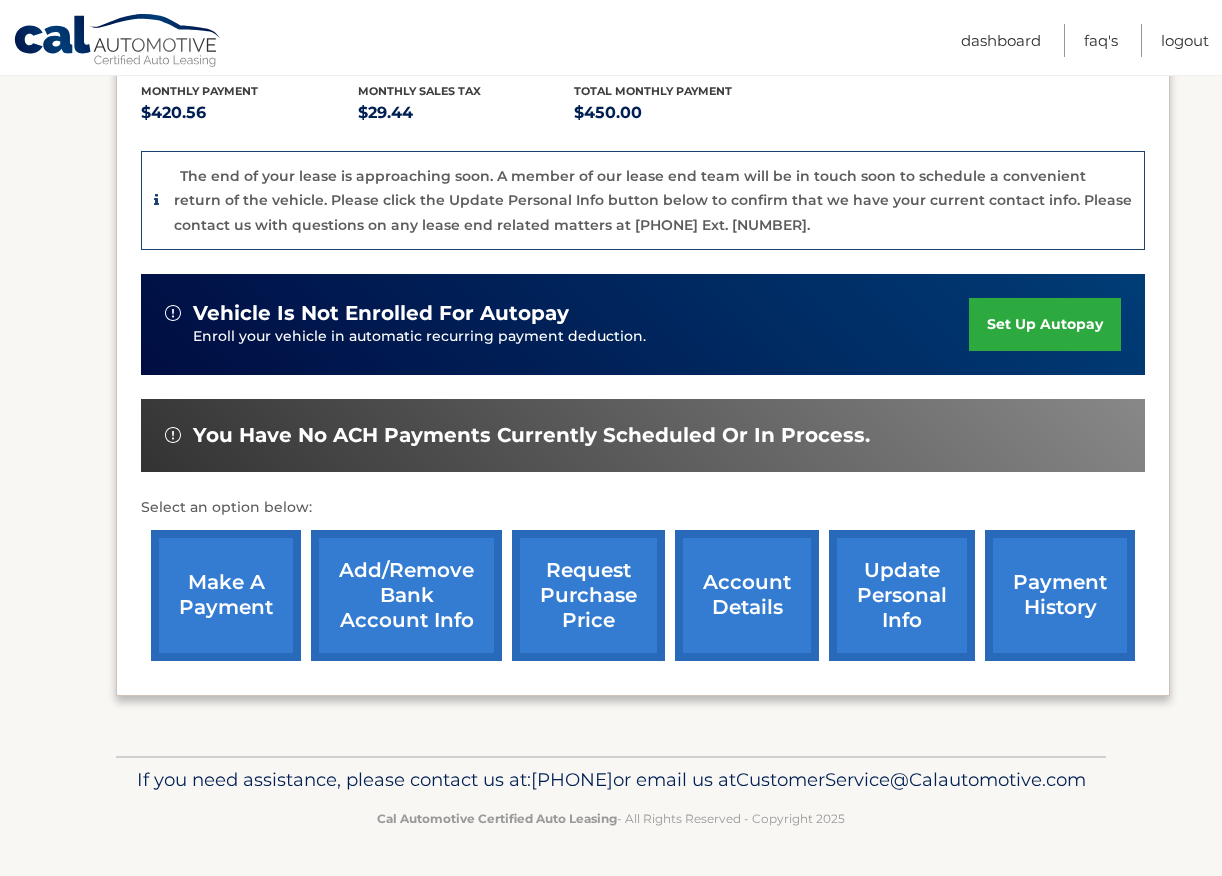scroll, scrollTop: 458, scrollLeft: 0, axis: vertical 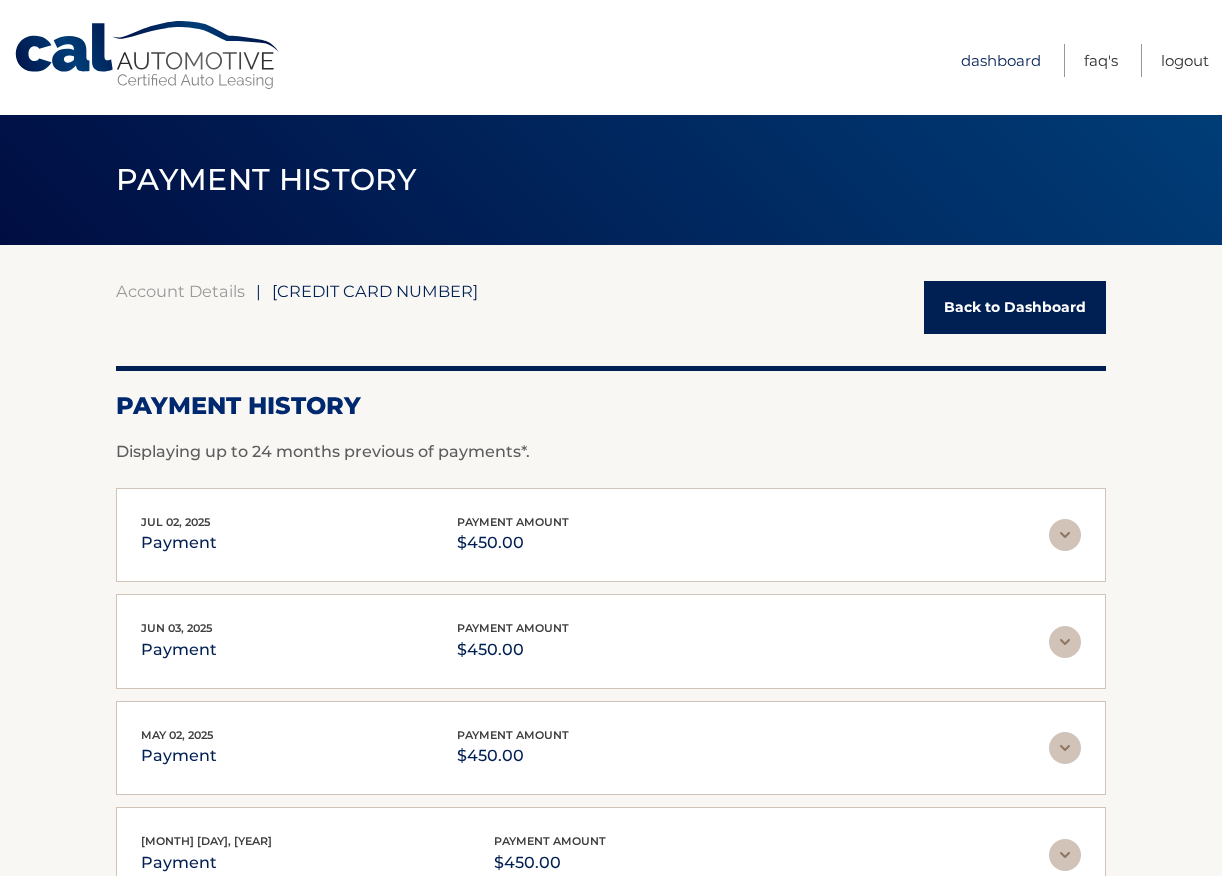 click on "Dashboard" at bounding box center (1001, 60) 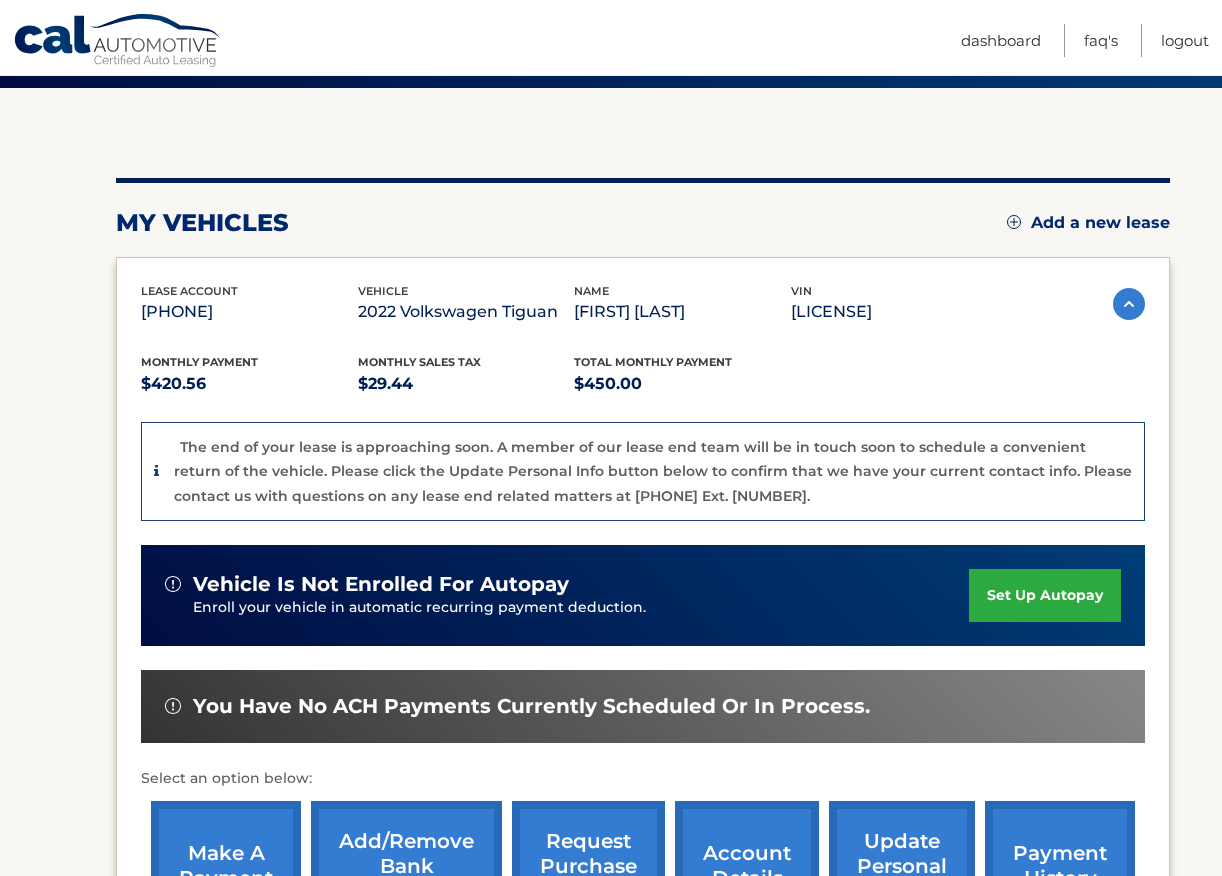 scroll, scrollTop: 458, scrollLeft: 0, axis: vertical 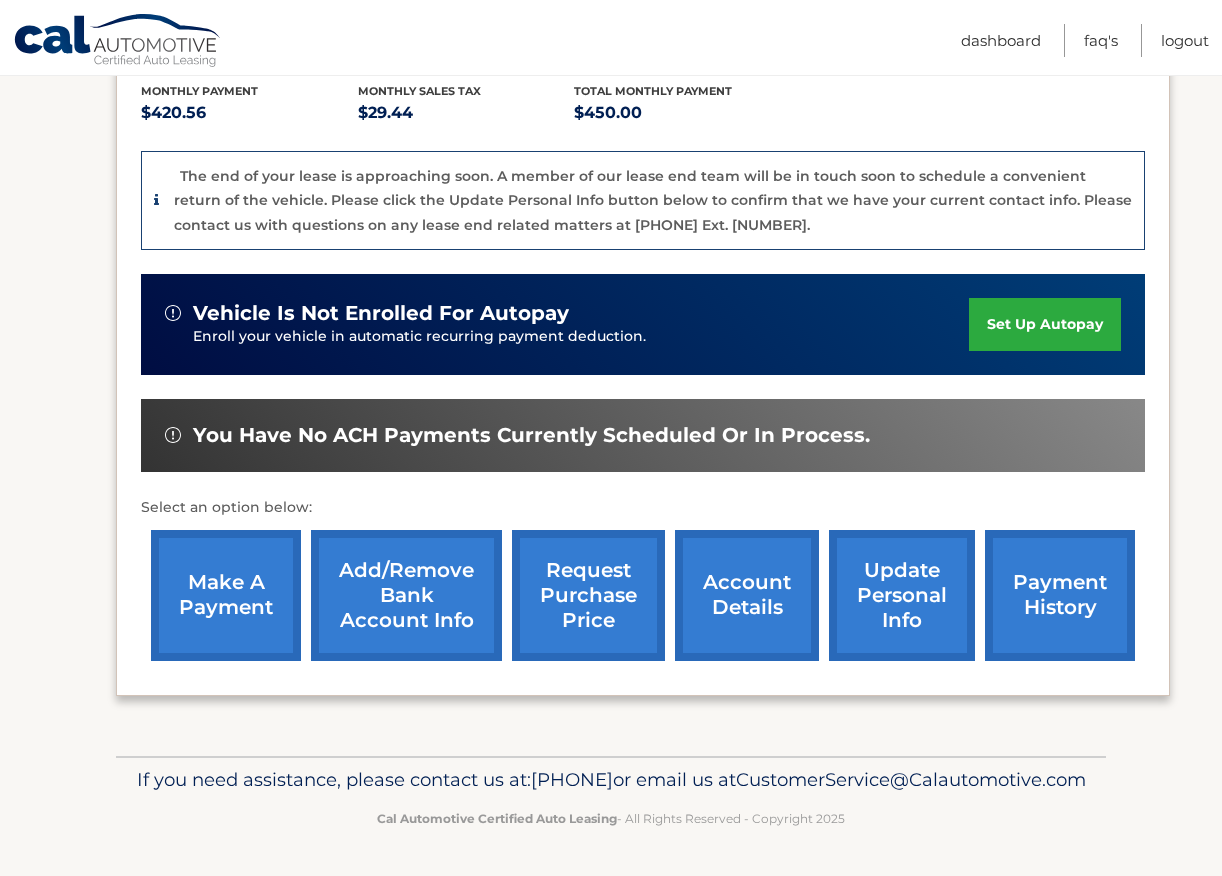 click on "account details" at bounding box center [747, 595] 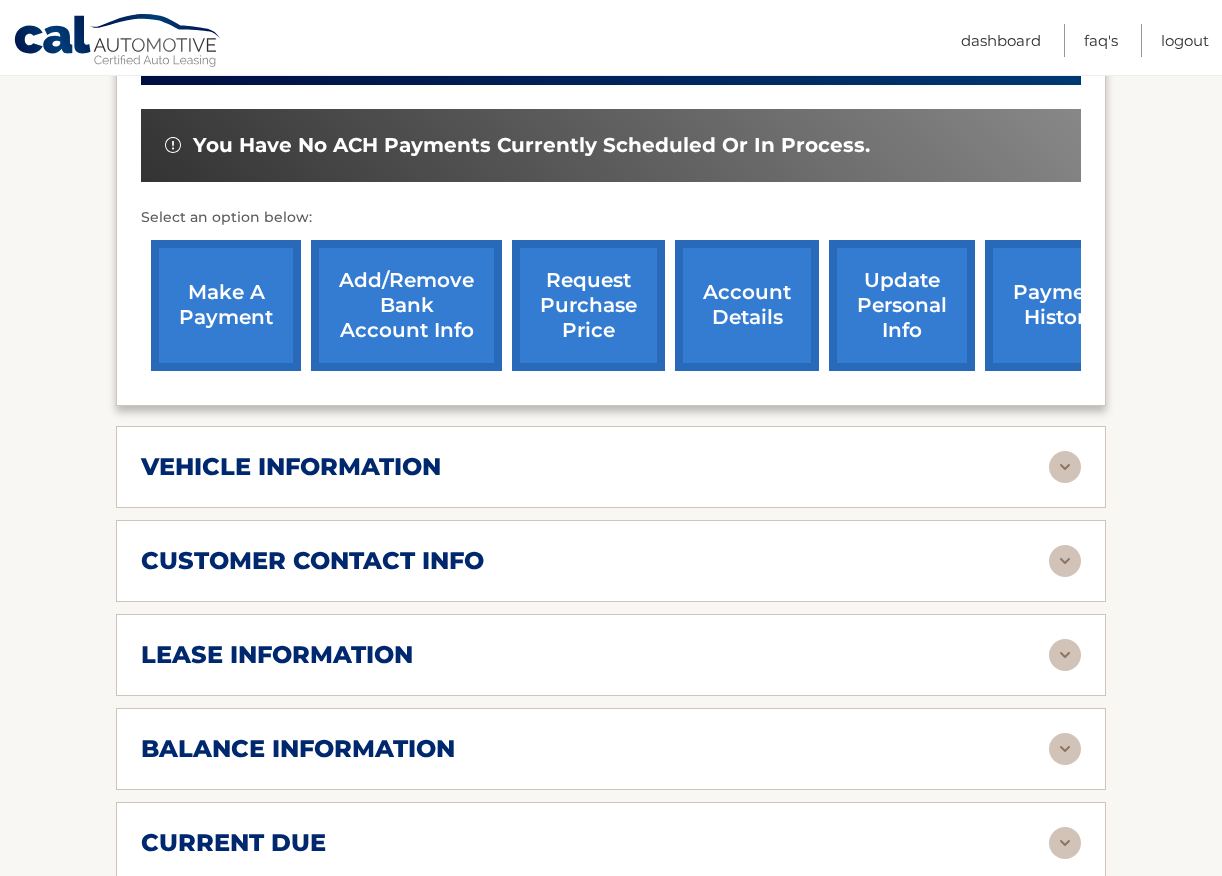 scroll, scrollTop: 622, scrollLeft: 0, axis: vertical 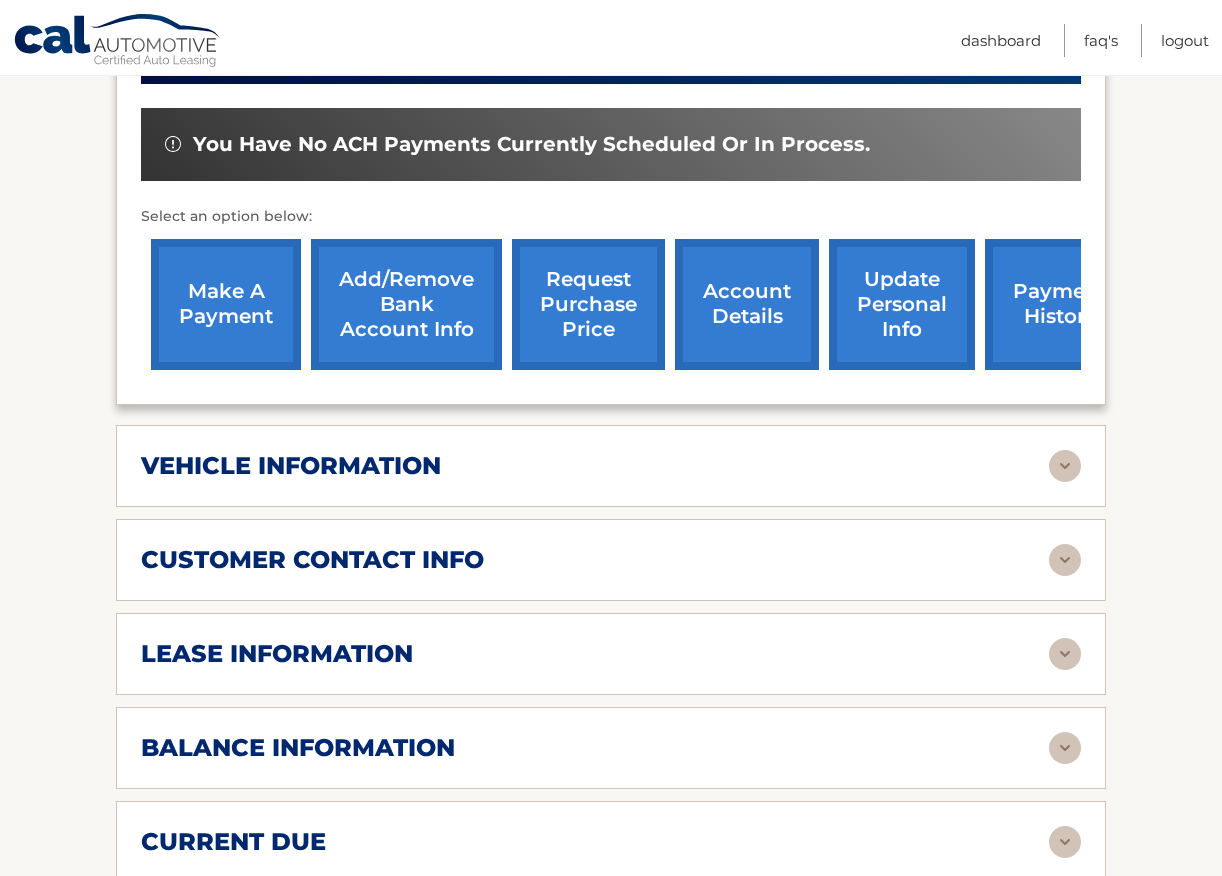 click on "vehicle Year
2022
vehicle make
Volkswagen
vehicle model
Tiguan
vehicle trim
SE R-Line Black 4dr SUV
vehicle vin
[VIN]
Make Check Payable to:
name
CAL Automotive
And Send to:
address
P.O. Box 824929
city
Philadelphia
state
PA" at bounding box center [611, 466] 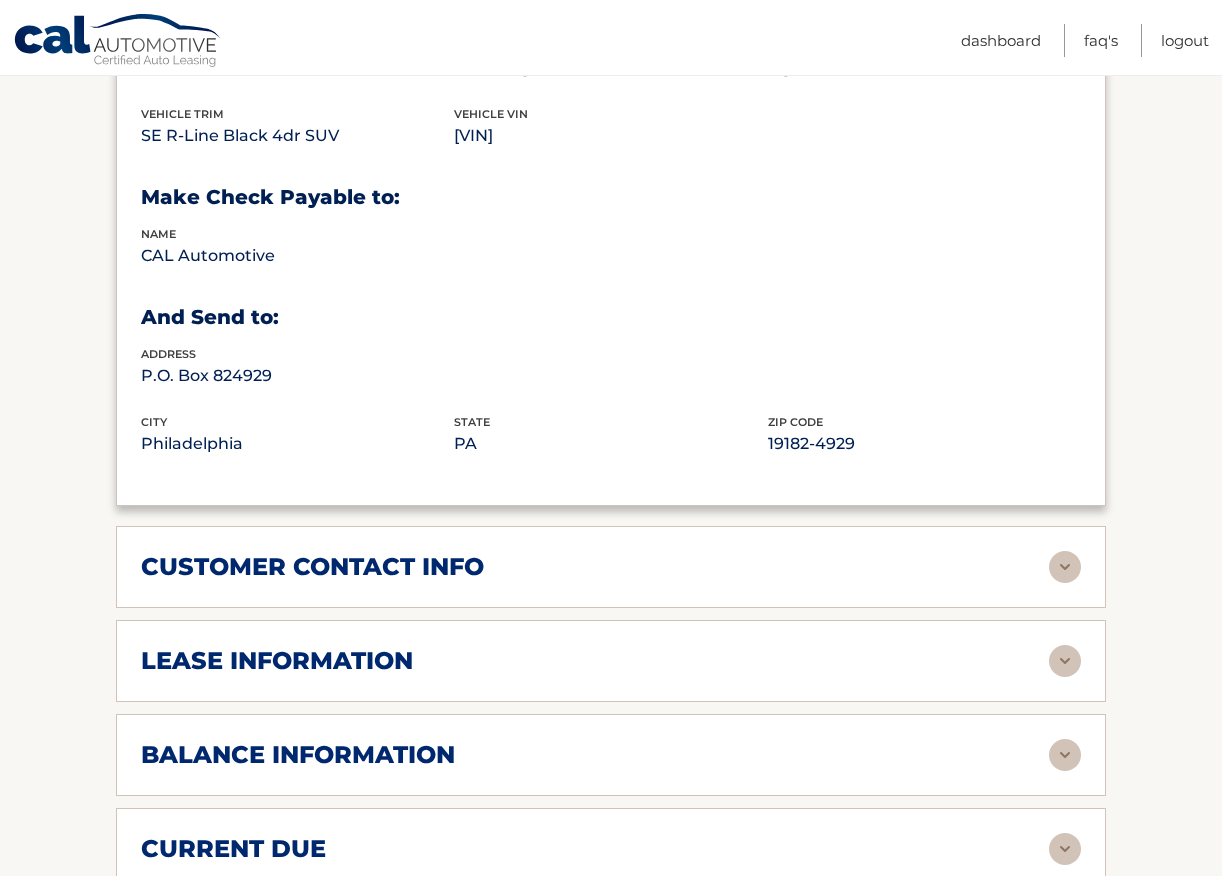 scroll, scrollTop: 1107, scrollLeft: 0, axis: vertical 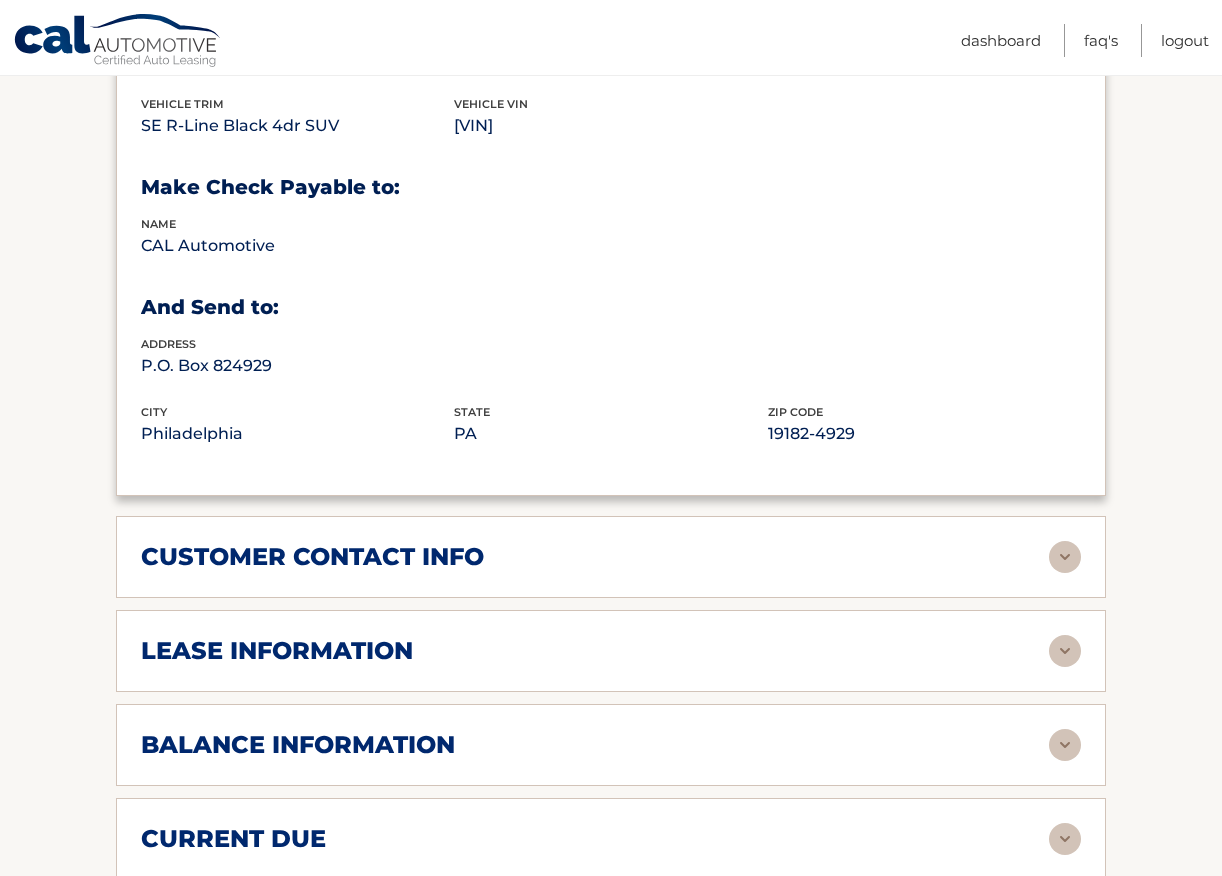 click at bounding box center [1065, 557] 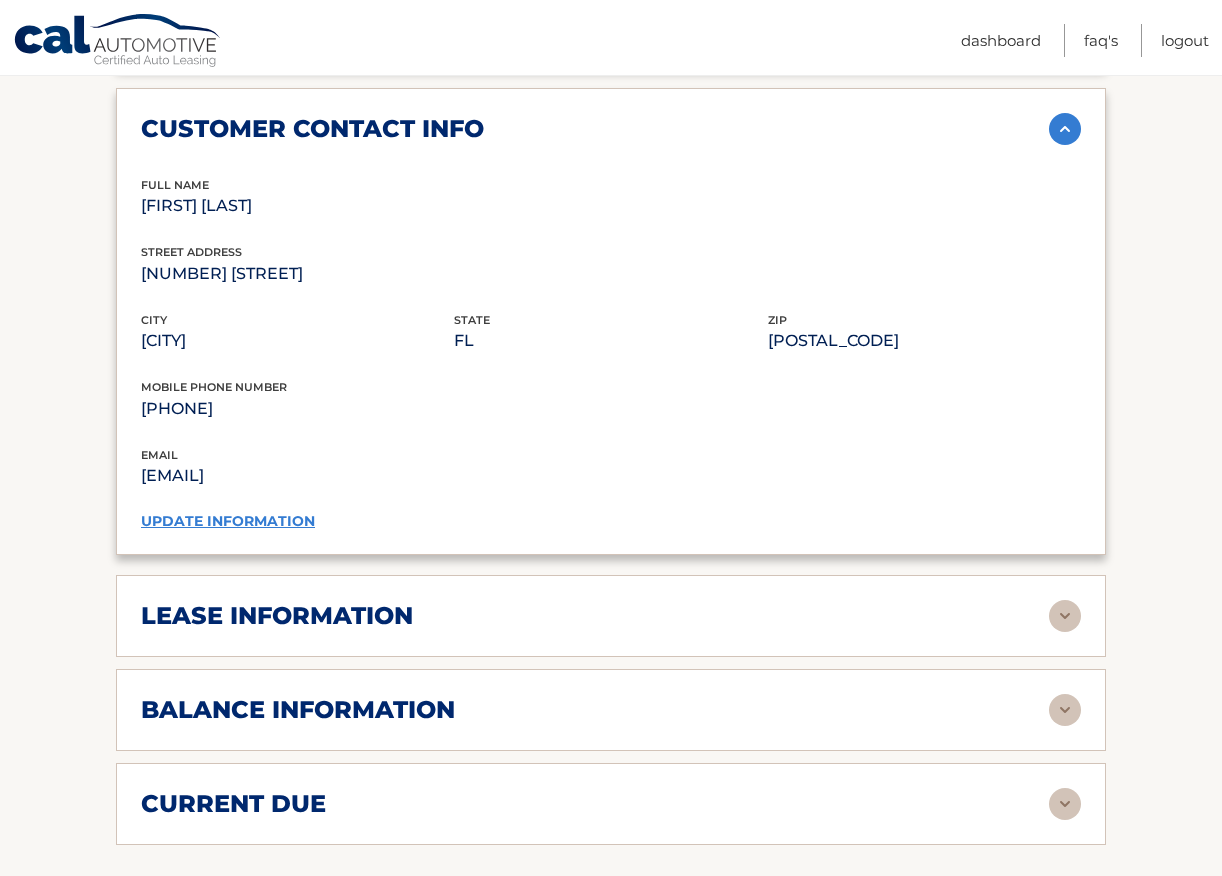 scroll, scrollTop: 1554, scrollLeft: 0, axis: vertical 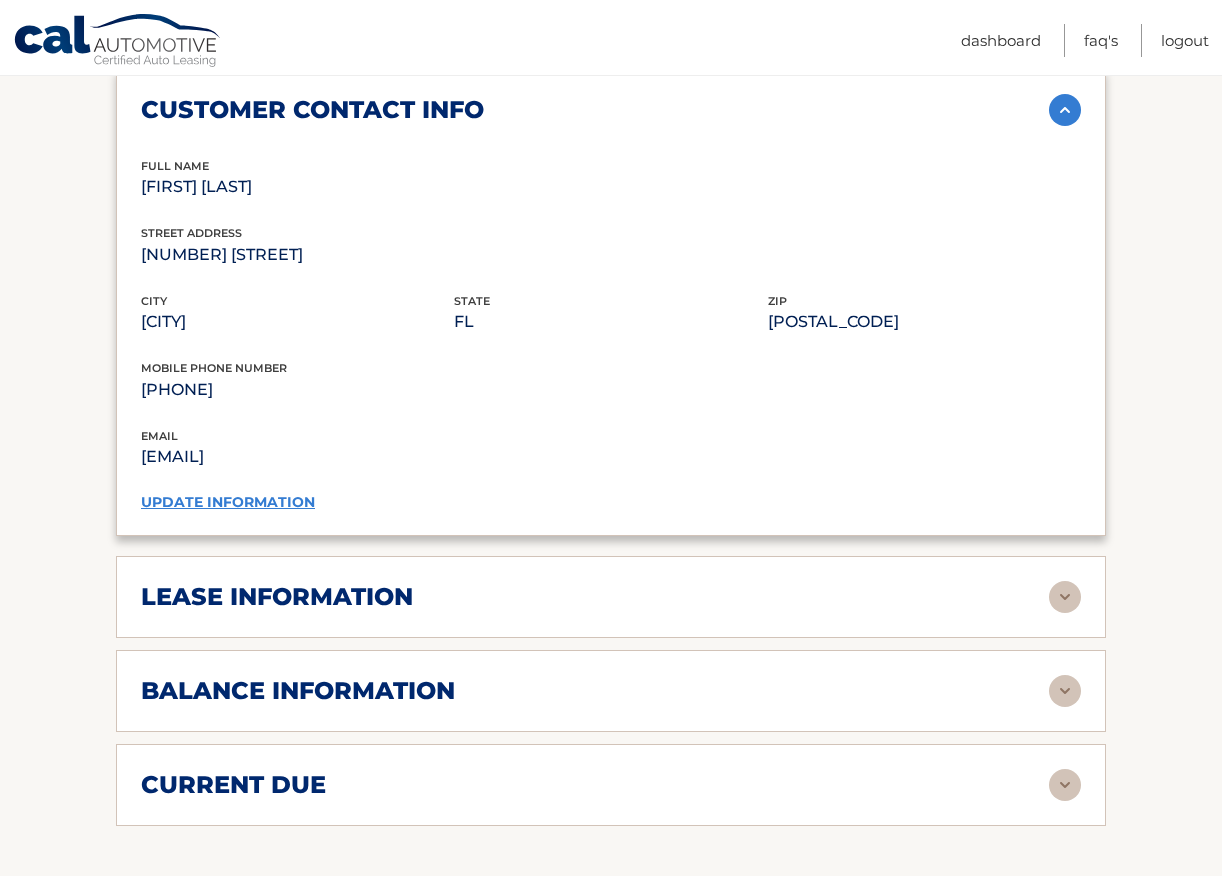 click on "Contract Start Date
[DATE]
Term
39
Maturity Date
[DATE]
Starting Odometer
19
Allowable Annual Mileage
10000
Charge Per Mile*
0.35
Last Scheduled Due Date
[DATE]
Monthly Payment
$420.56
Monthly Sales Tax
$29.44 $450.00" at bounding box center (611, 597) 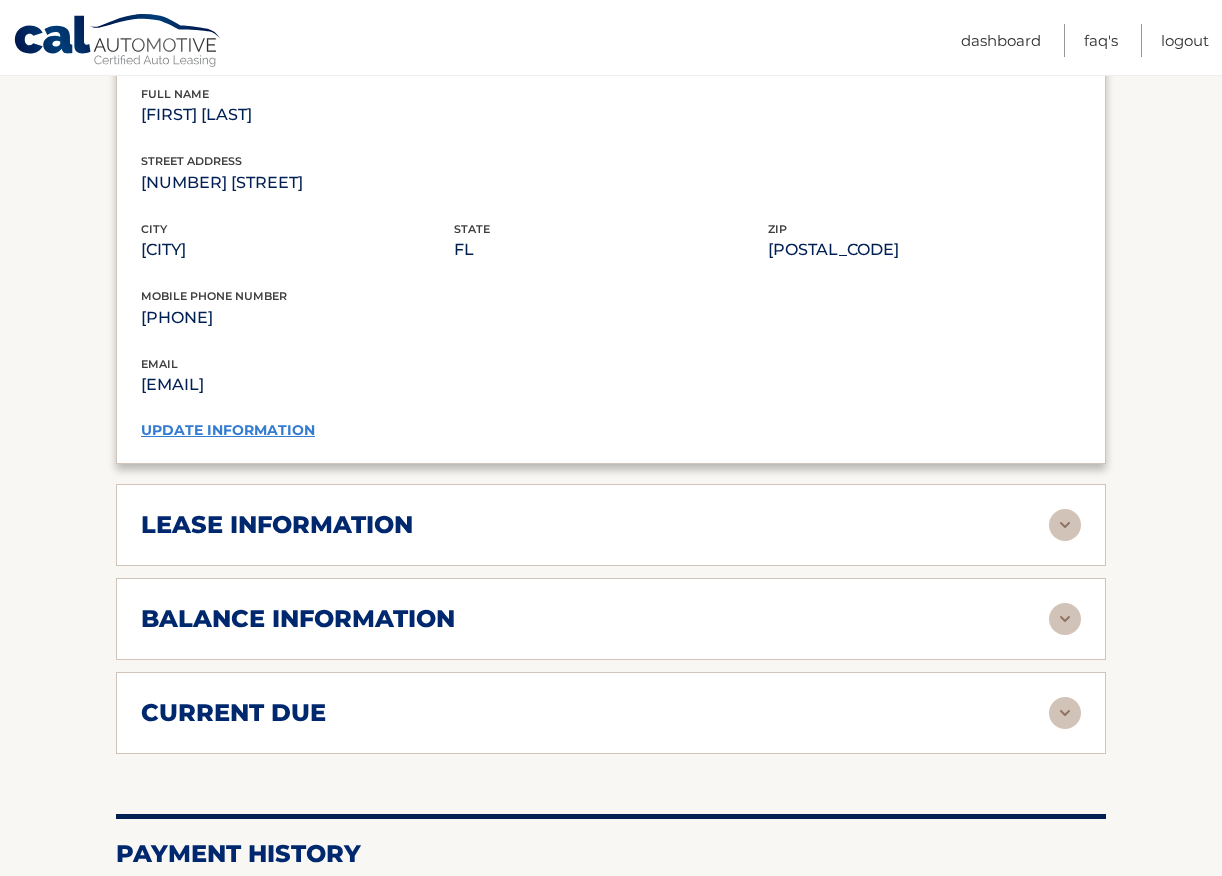 scroll, scrollTop: 1678, scrollLeft: 0, axis: vertical 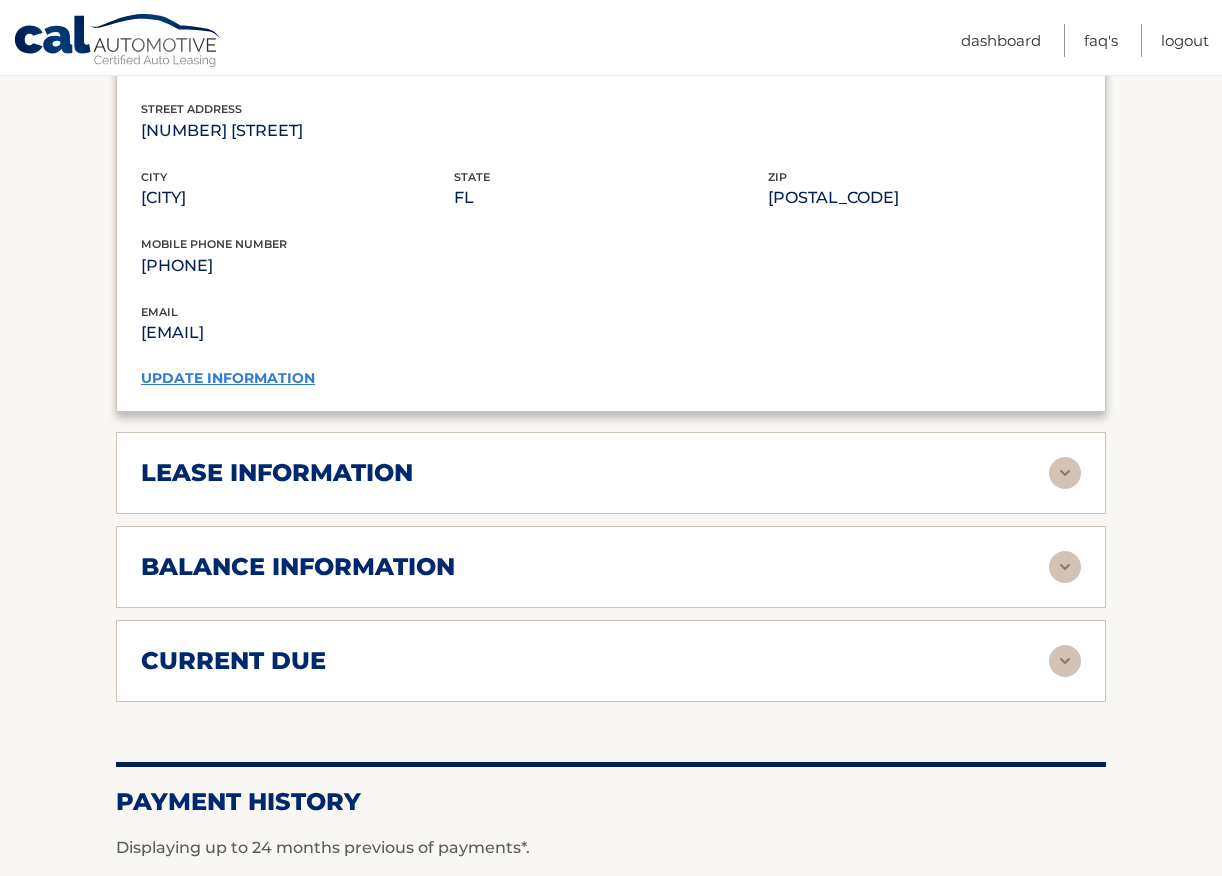 click at bounding box center [1065, 473] 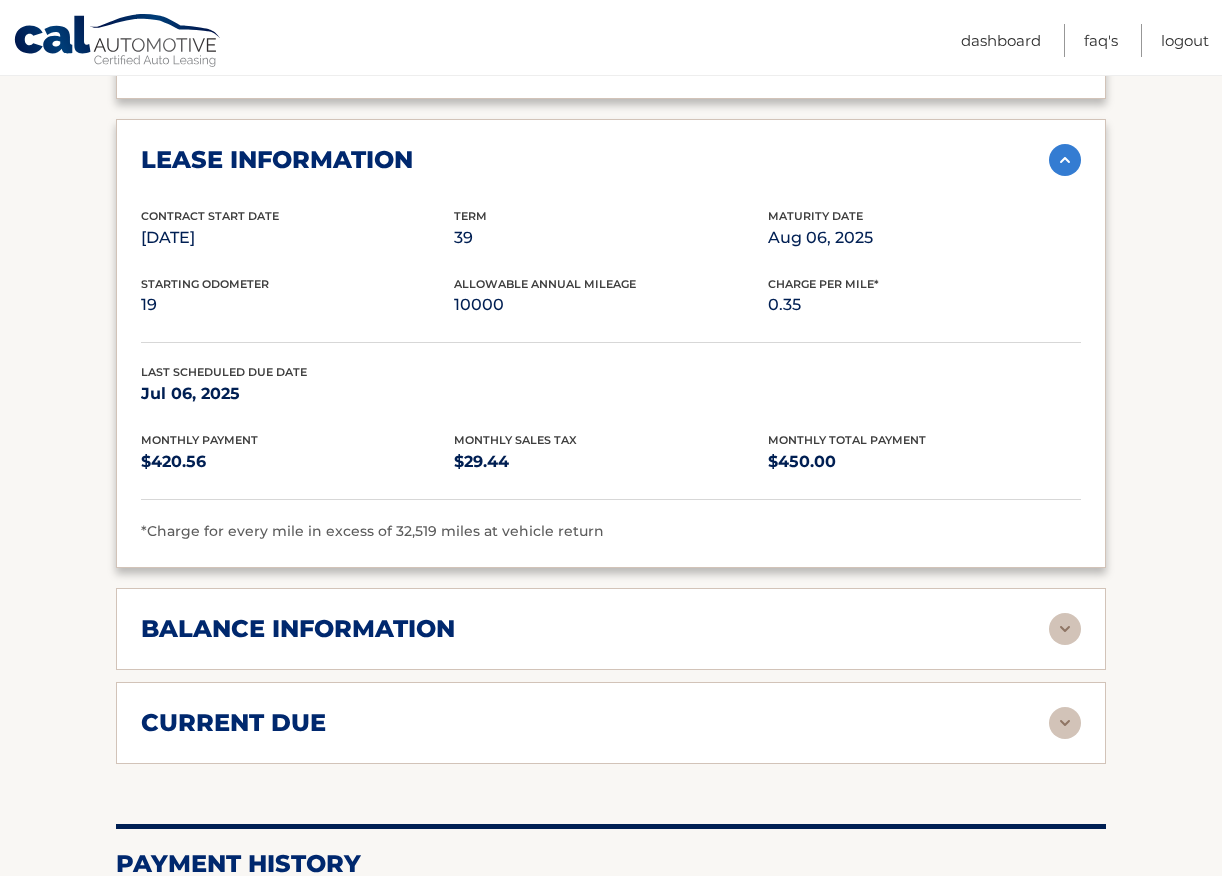 scroll, scrollTop: 2001, scrollLeft: 0, axis: vertical 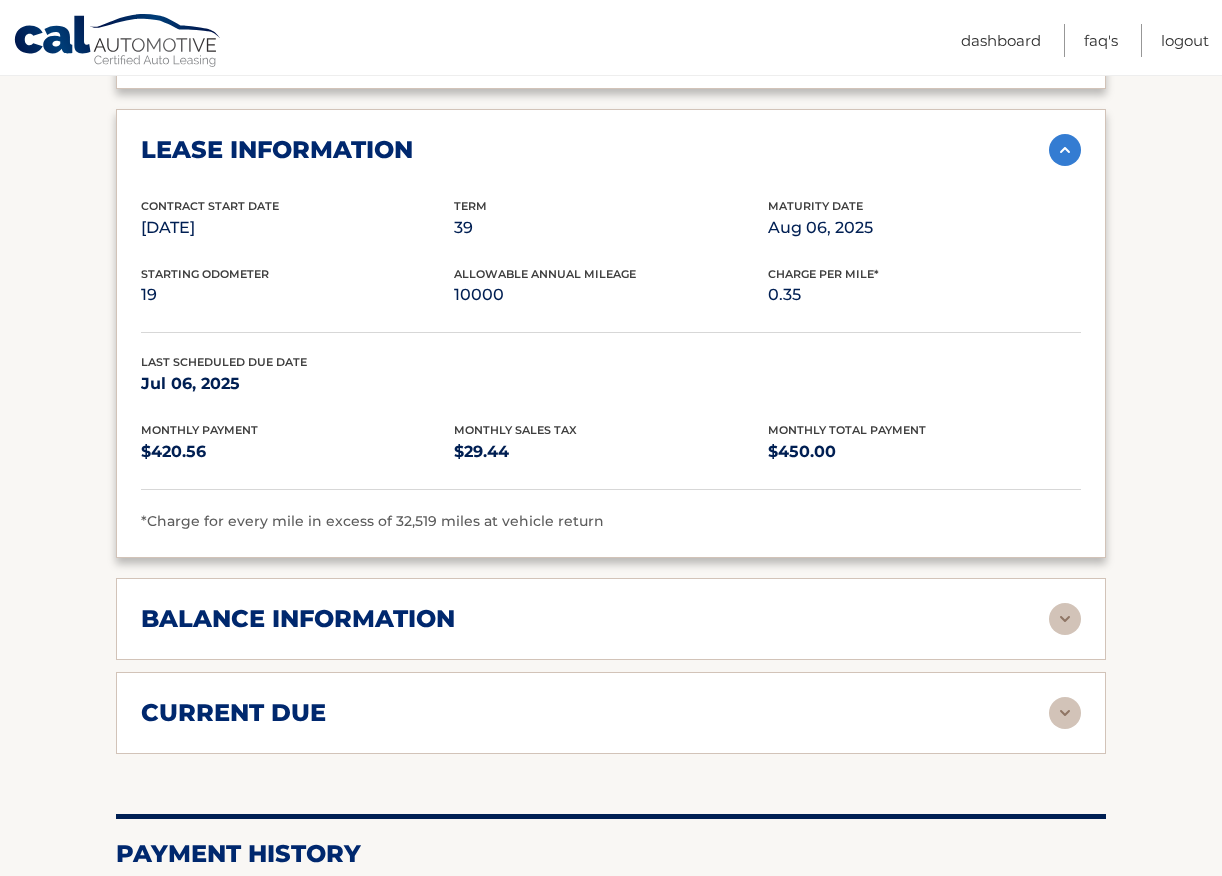 click on "balance information" at bounding box center [595, 619] 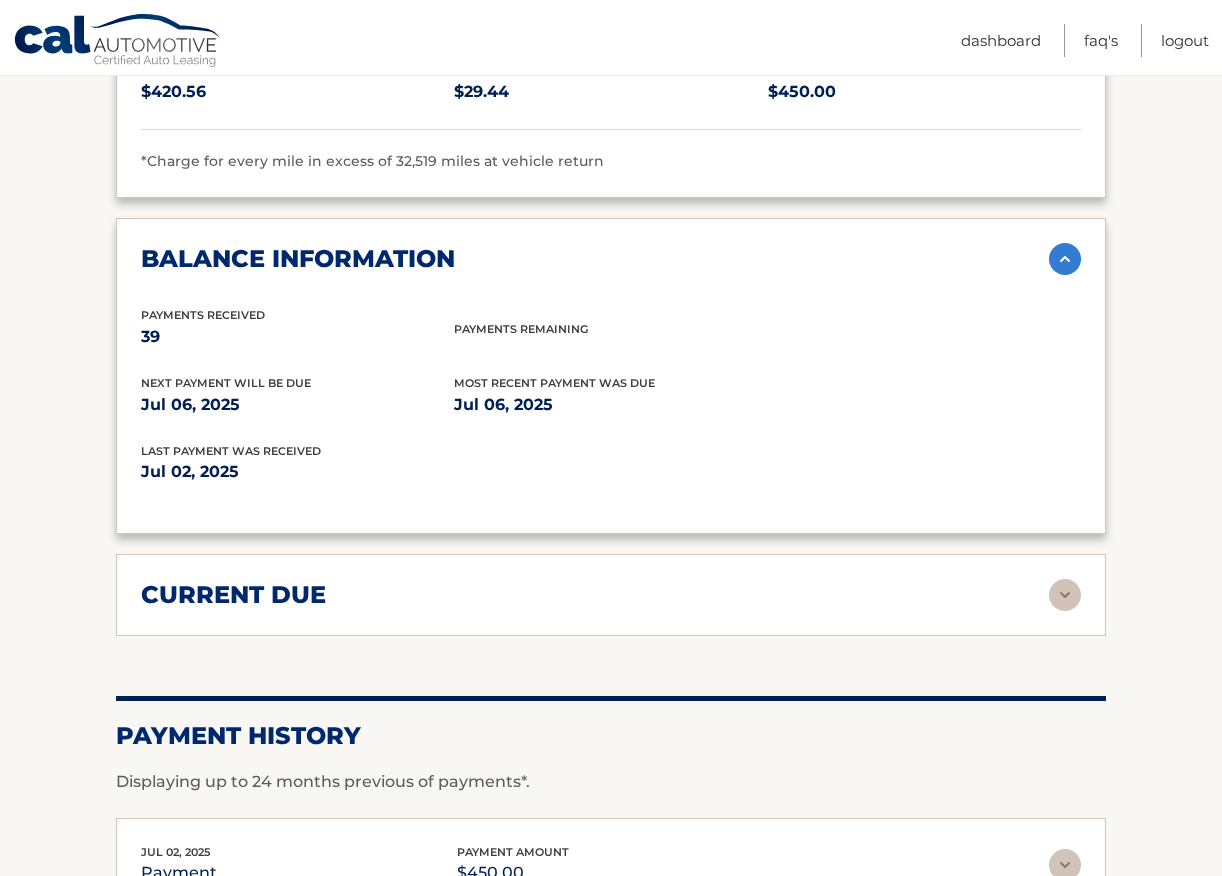 scroll, scrollTop: 2365, scrollLeft: 0, axis: vertical 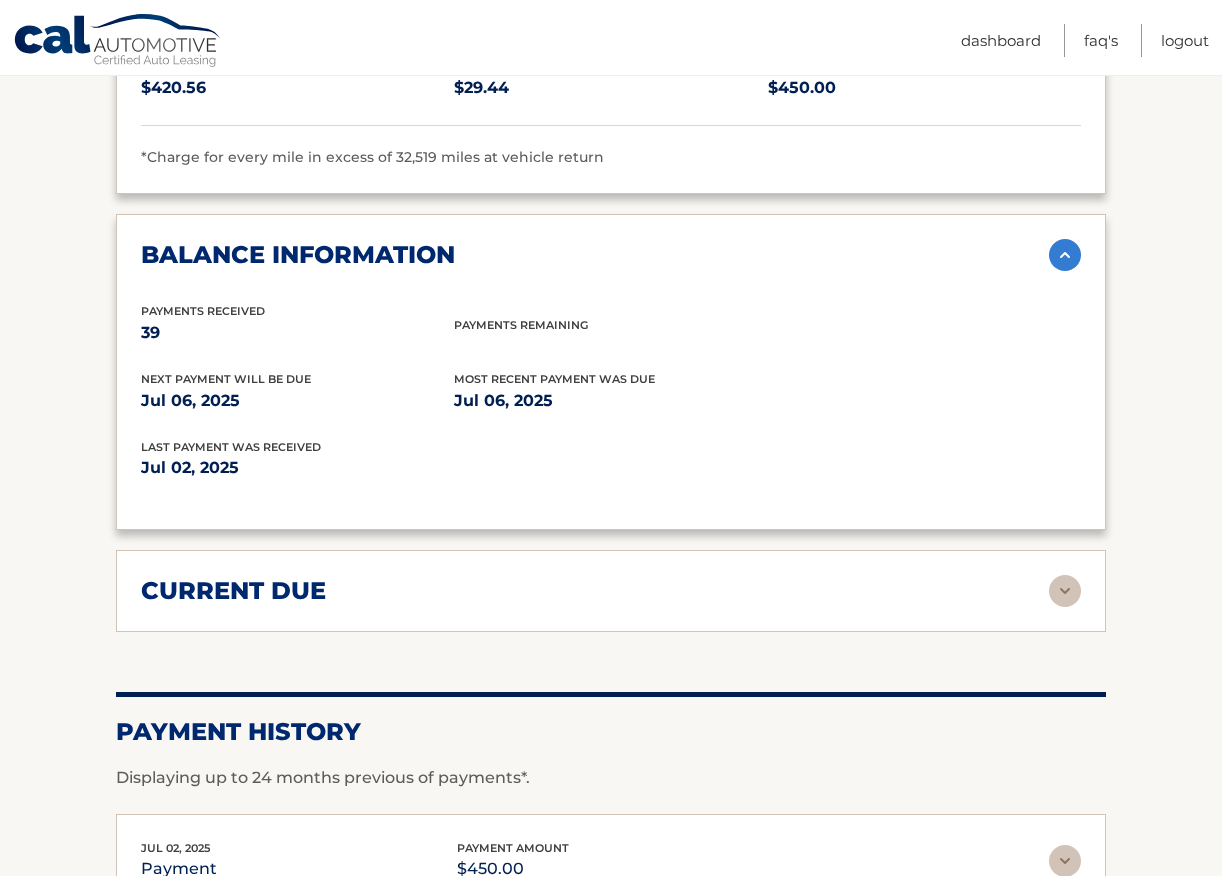 click on "current due
Late Charges
$0.00
Miscelleneous Charges*
$0.00
Sales Tax
$0.00
payments
$0.00
total
$0.00" at bounding box center [611, 591] 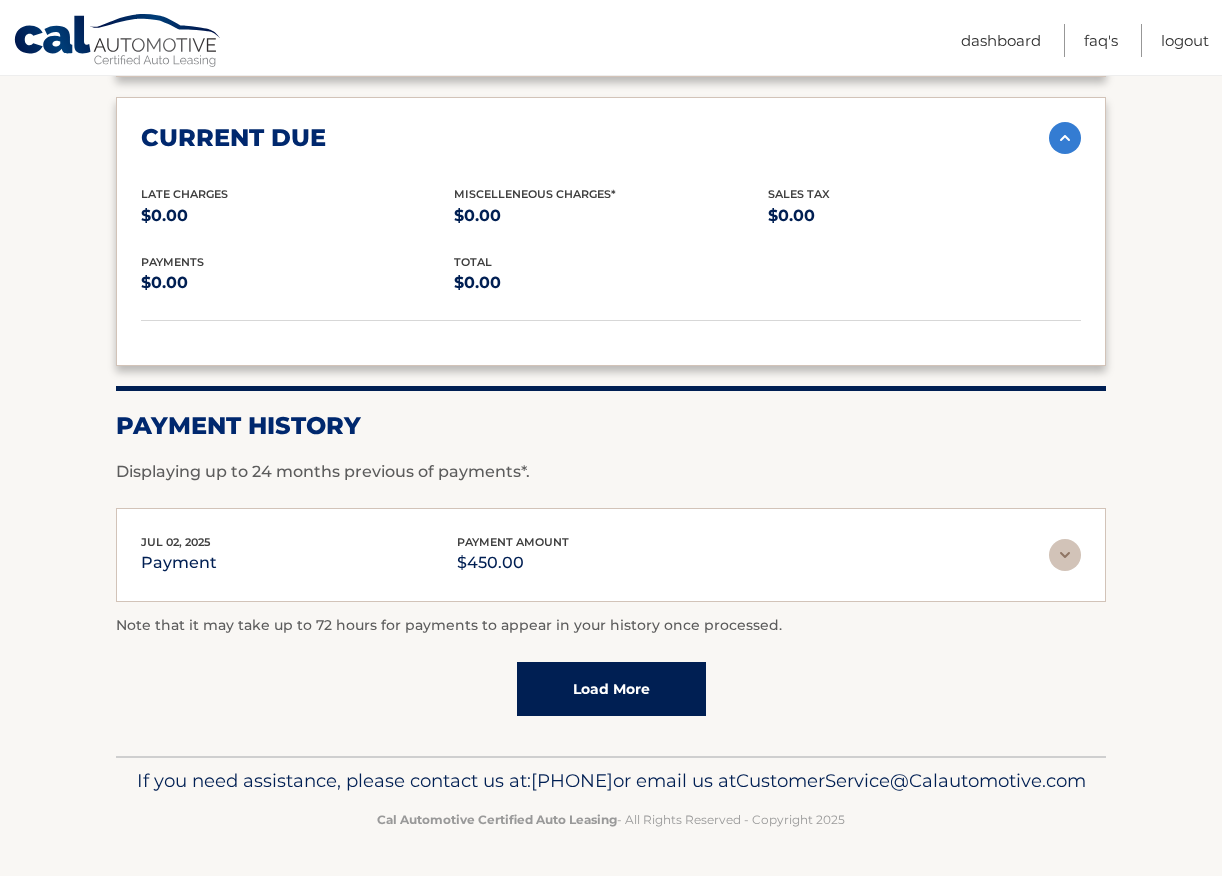 scroll, scrollTop: 2866, scrollLeft: 0, axis: vertical 